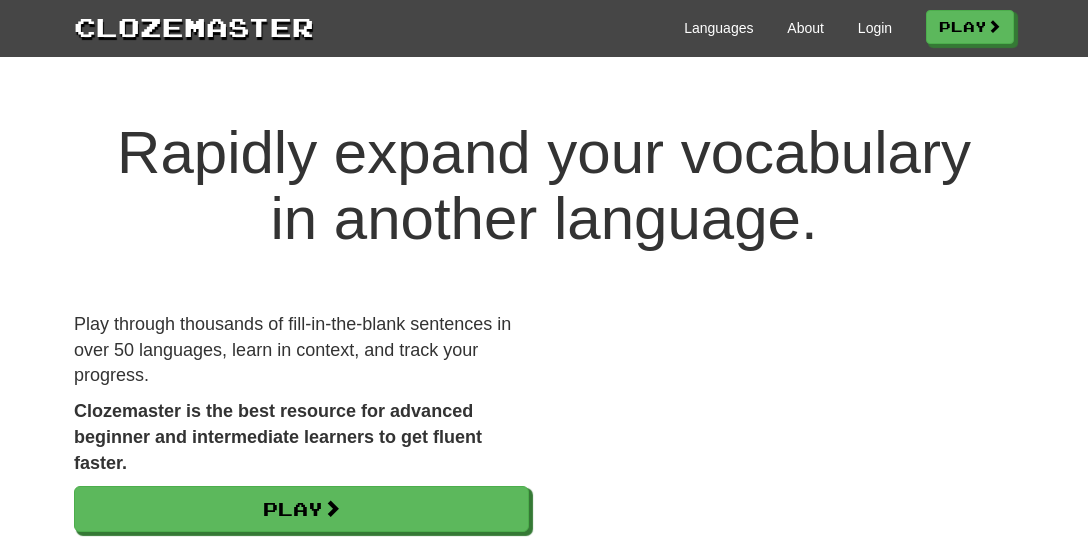 scroll, scrollTop: 0, scrollLeft: 0, axis: both 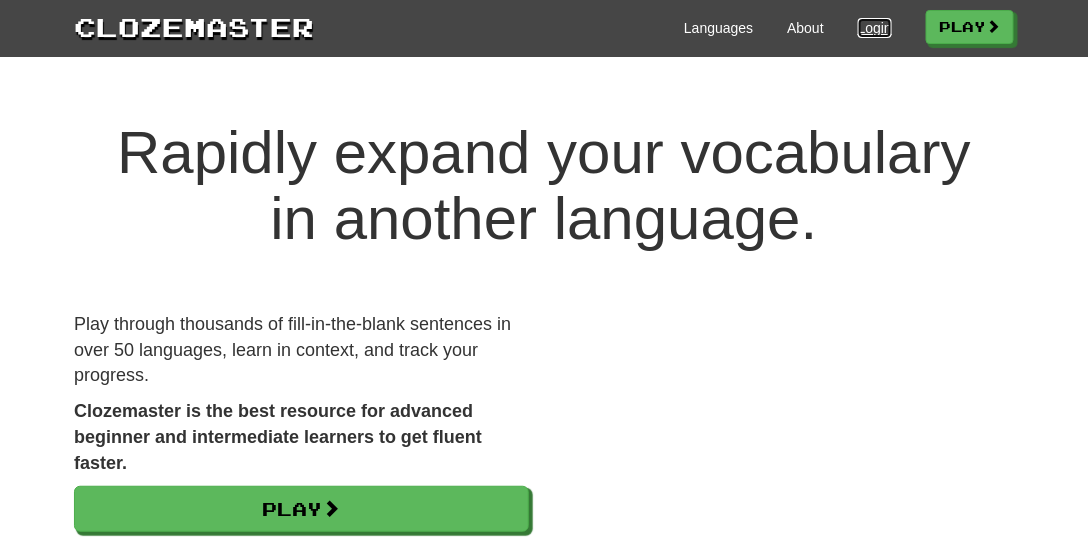 click on "Login" at bounding box center (875, 28) 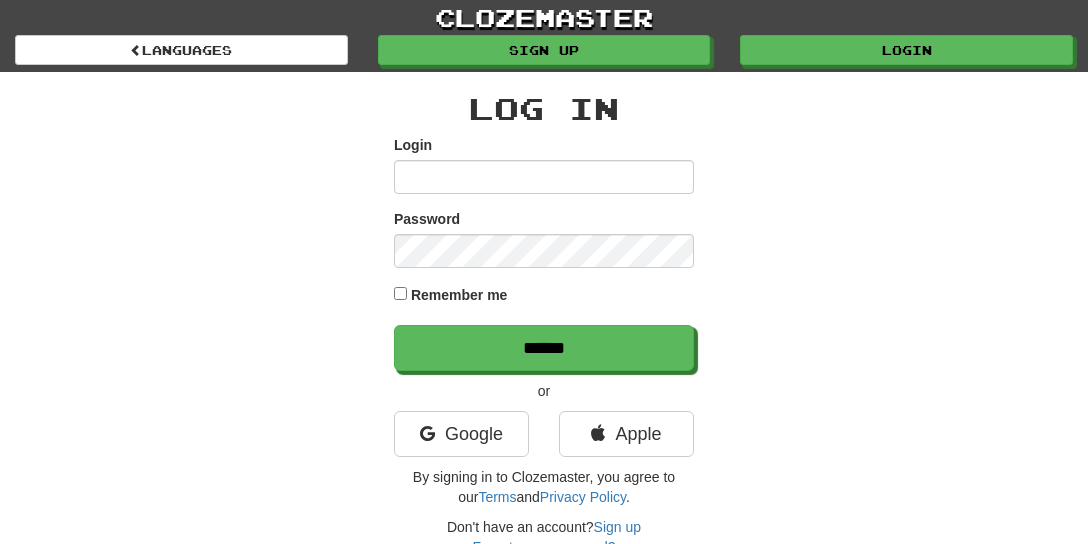 scroll, scrollTop: 0, scrollLeft: 0, axis: both 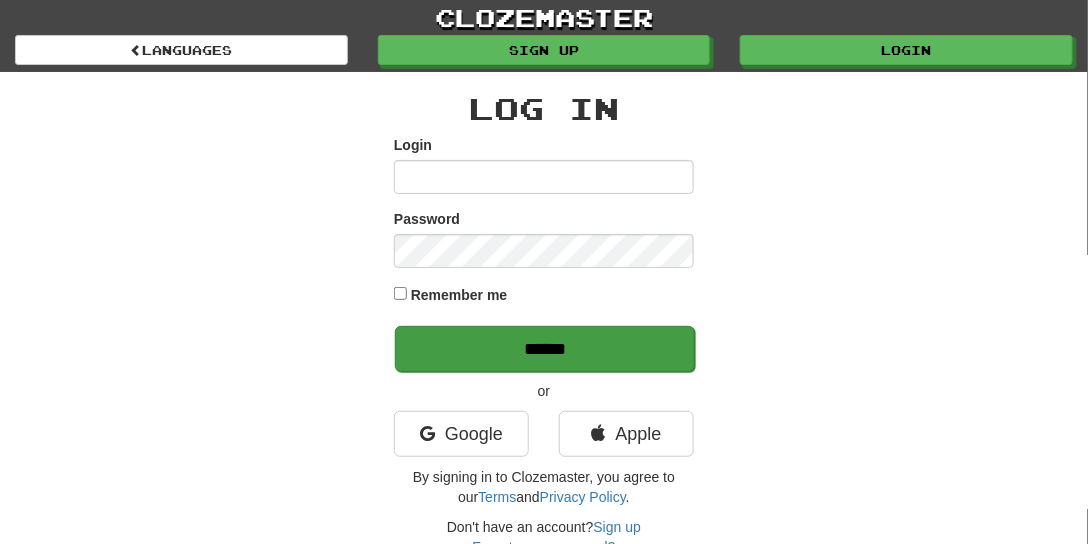 type on "**********" 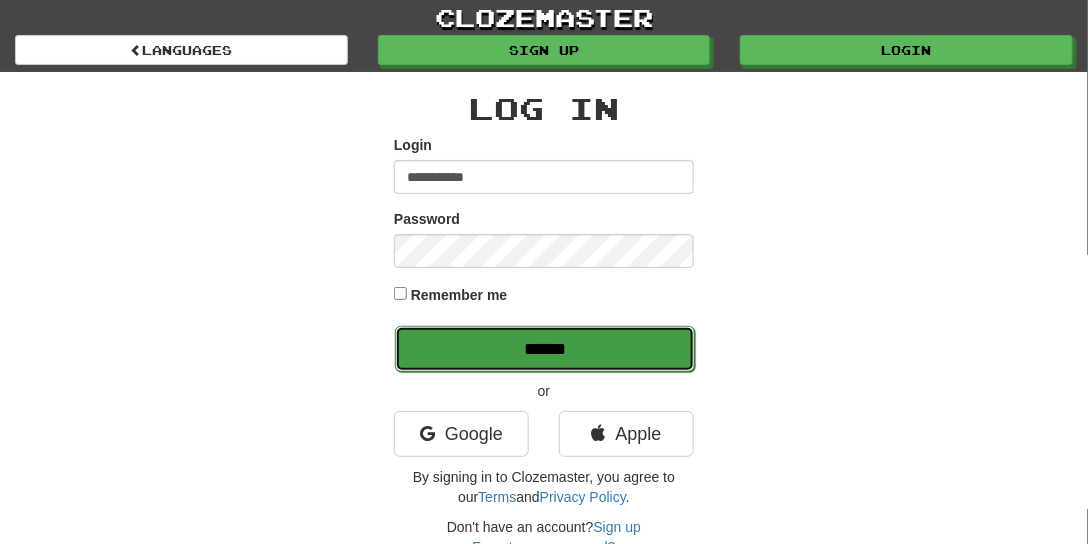 click on "******" at bounding box center [545, 349] 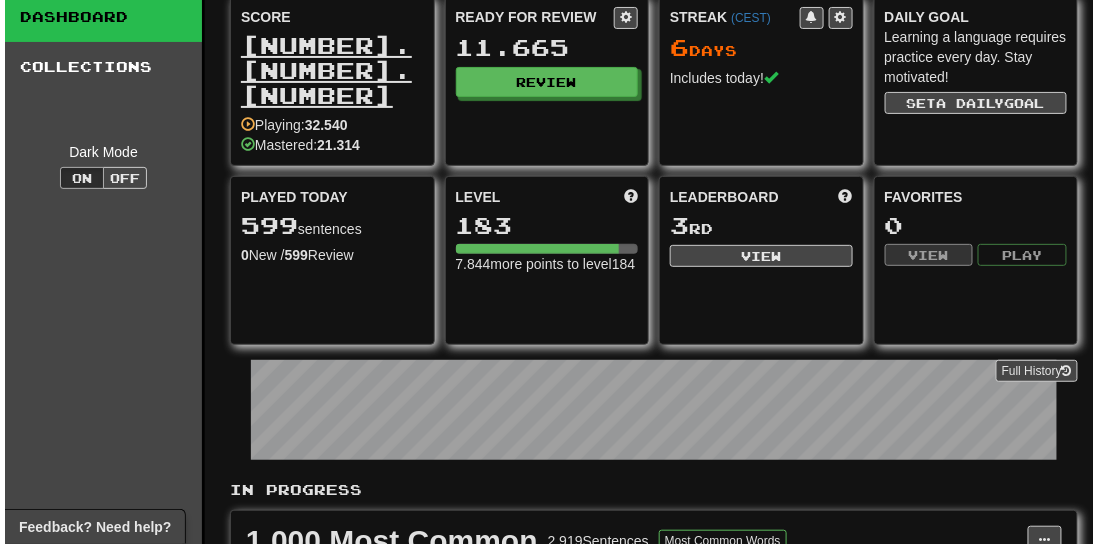 scroll, scrollTop: 0, scrollLeft: 0, axis: both 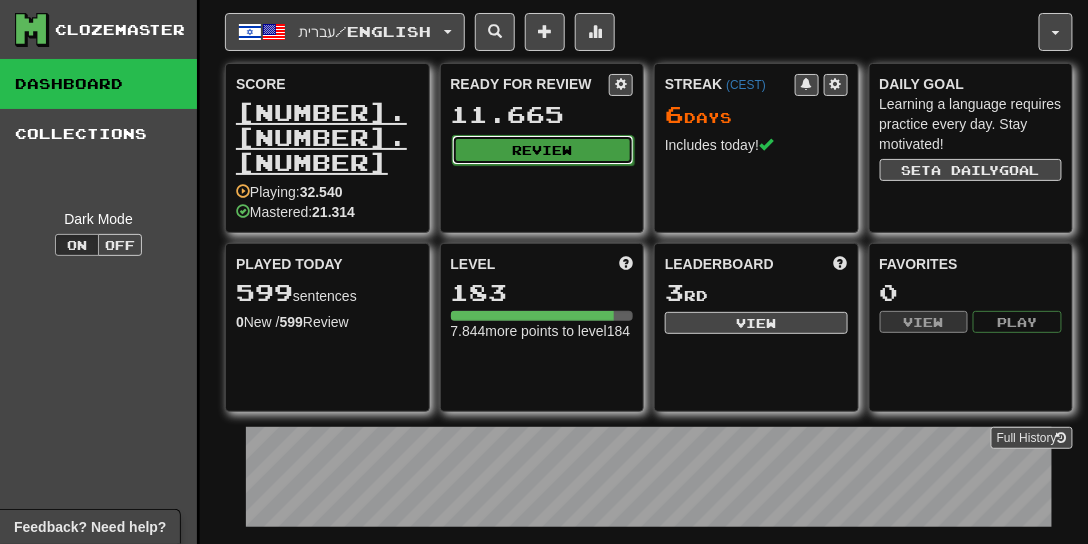 click on "Review" at bounding box center [543, 150] 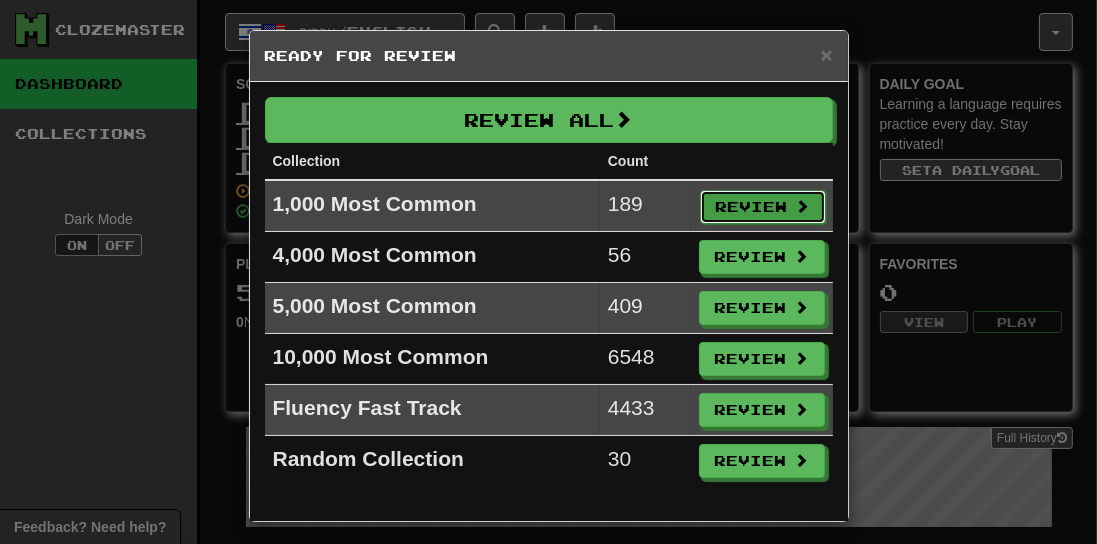 click on "Review" at bounding box center (763, 207) 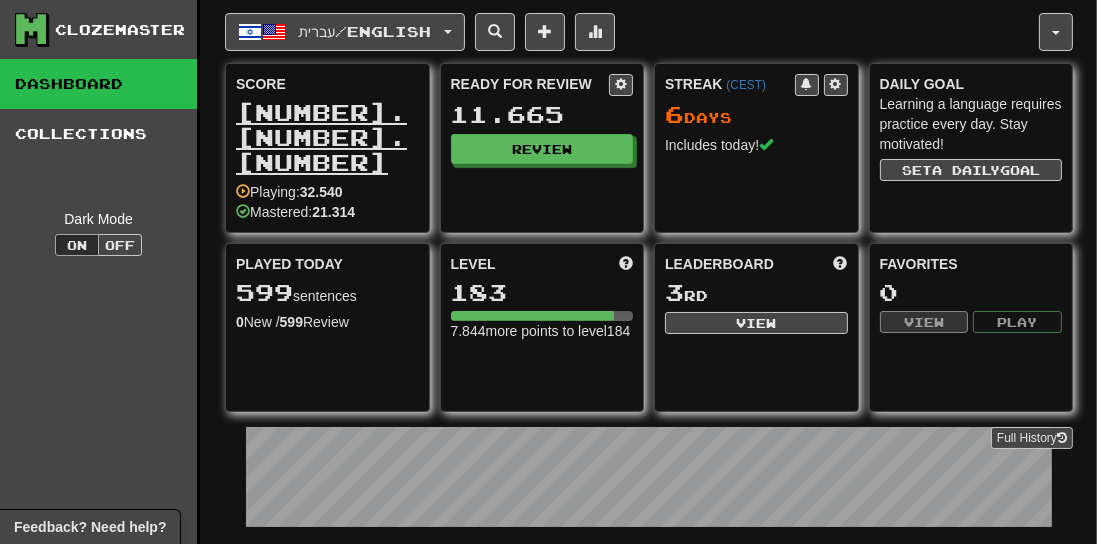 select on "***" 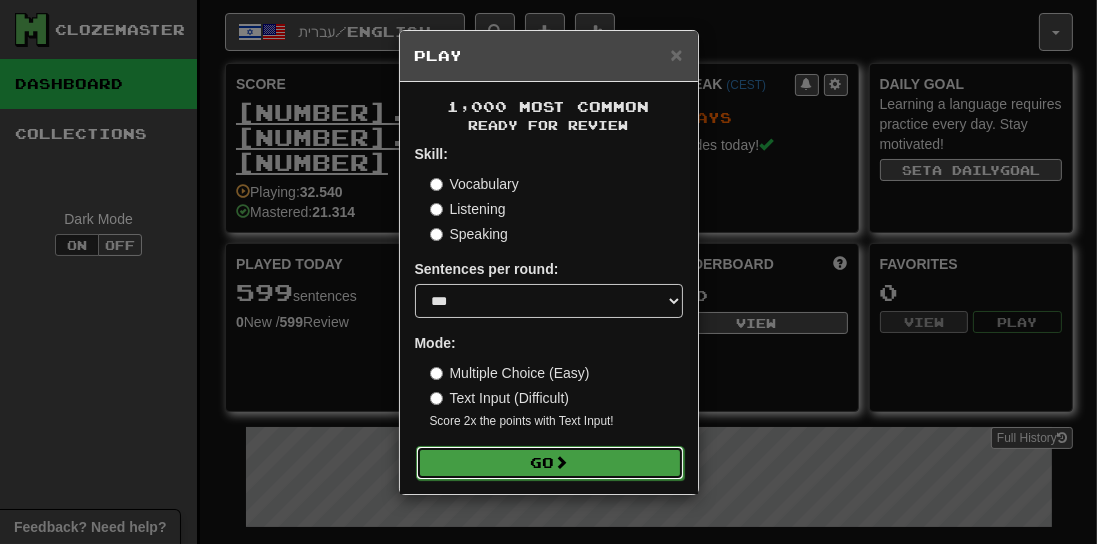 click on "Go" at bounding box center (550, 463) 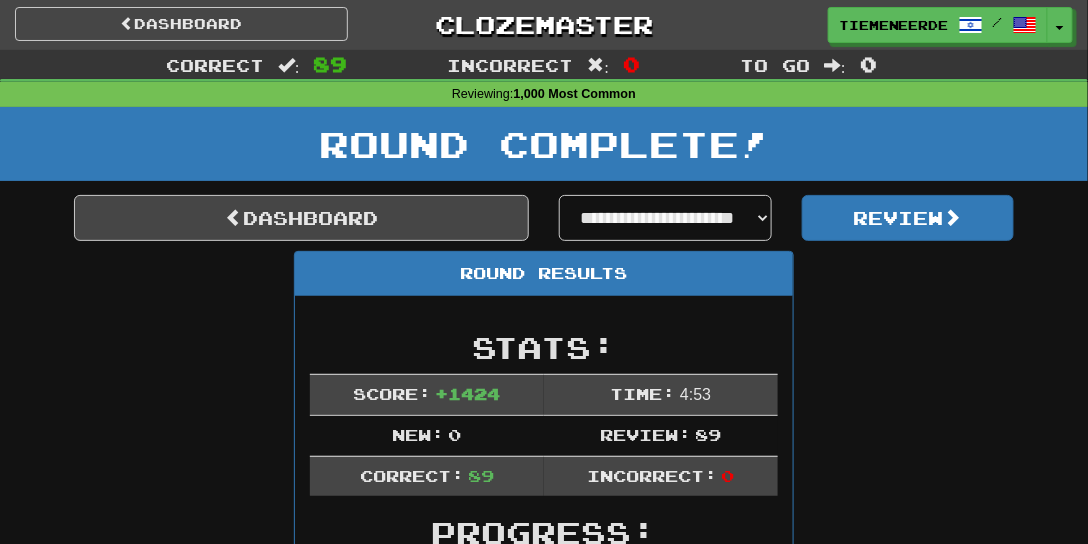 scroll, scrollTop: 0, scrollLeft: 0, axis: both 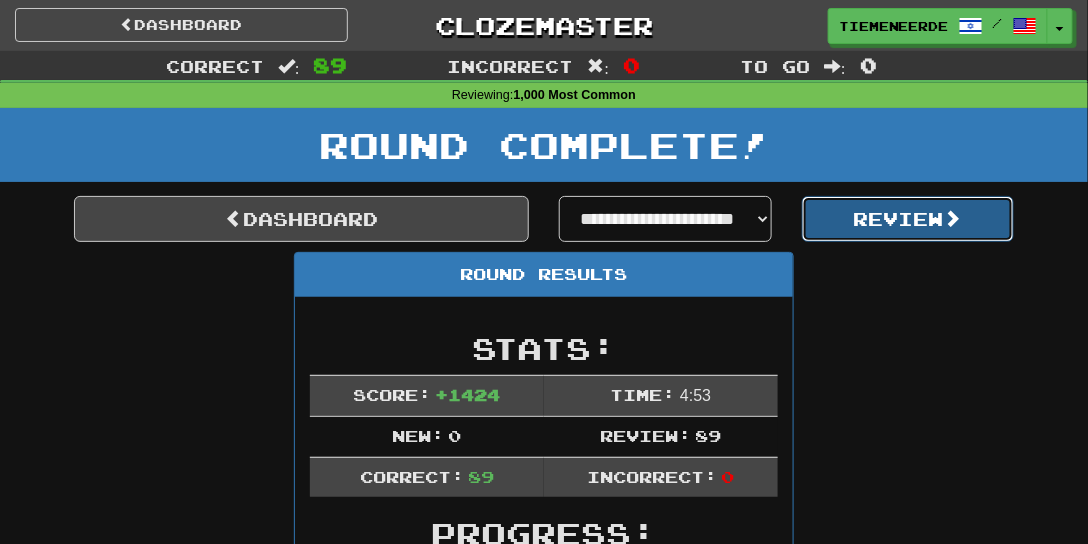 click on "Review" at bounding box center [908, 219] 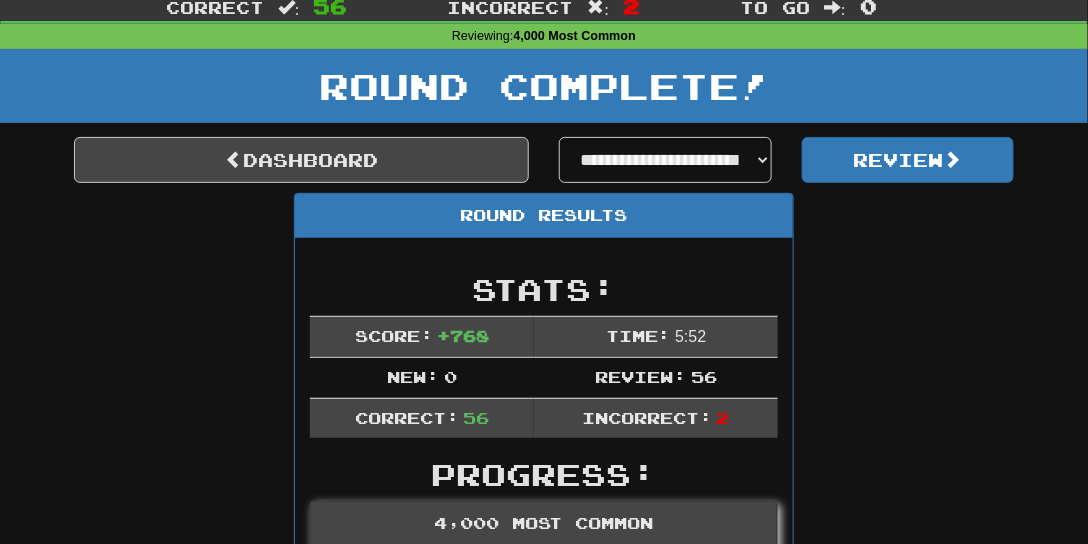 scroll, scrollTop: 30, scrollLeft: 0, axis: vertical 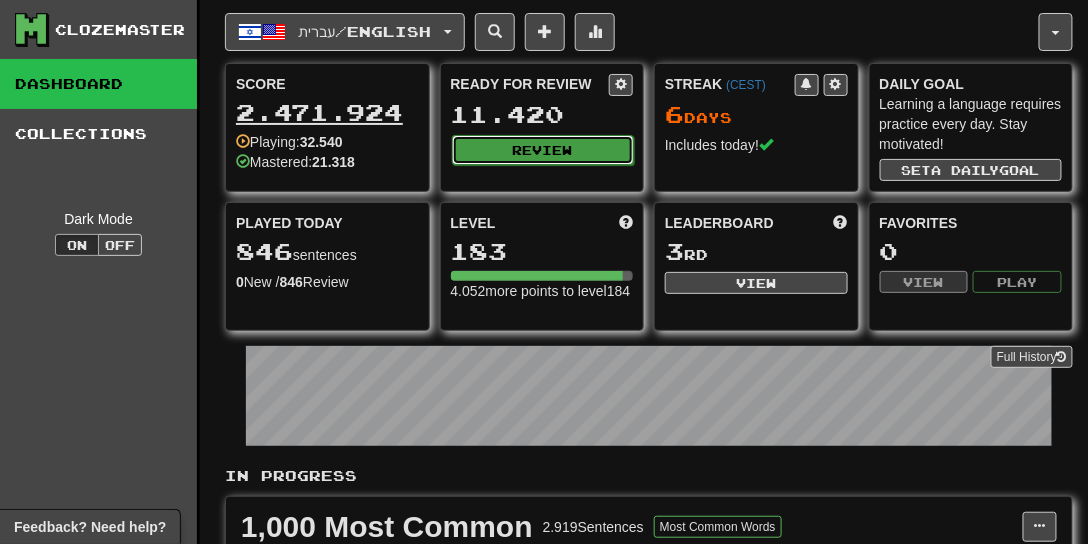 click on "Review" at bounding box center (543, 150) 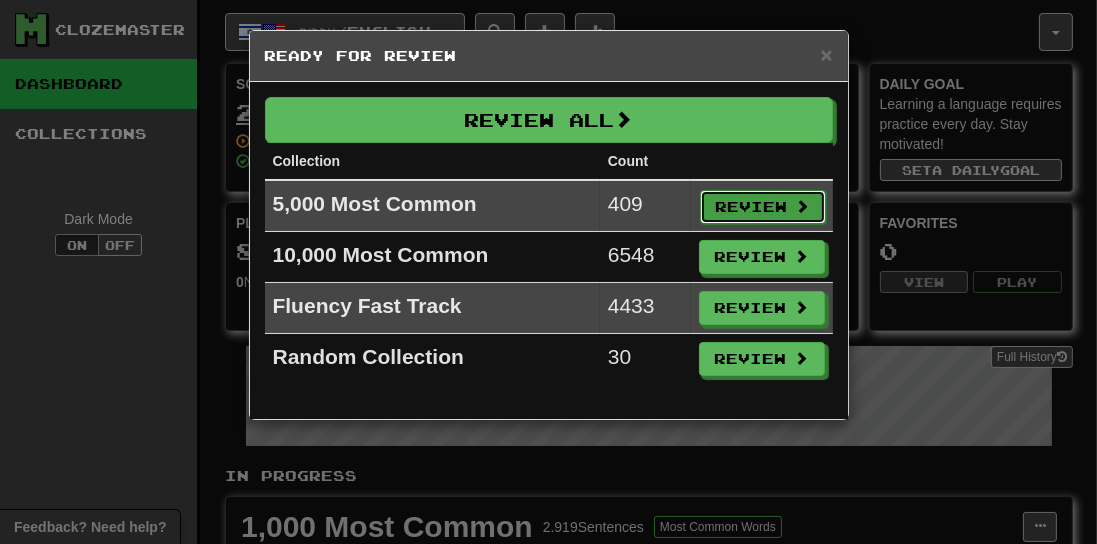 click on "Review" at bounding box center [763, 207] 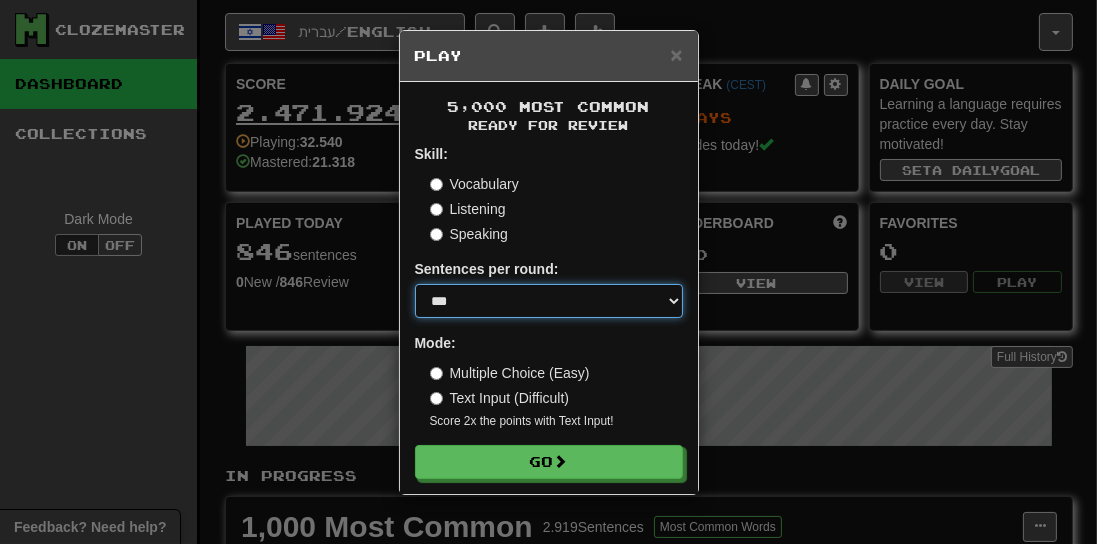 click on "* ** ** ** ** ** *** ********" at bounding box center (549, 301) 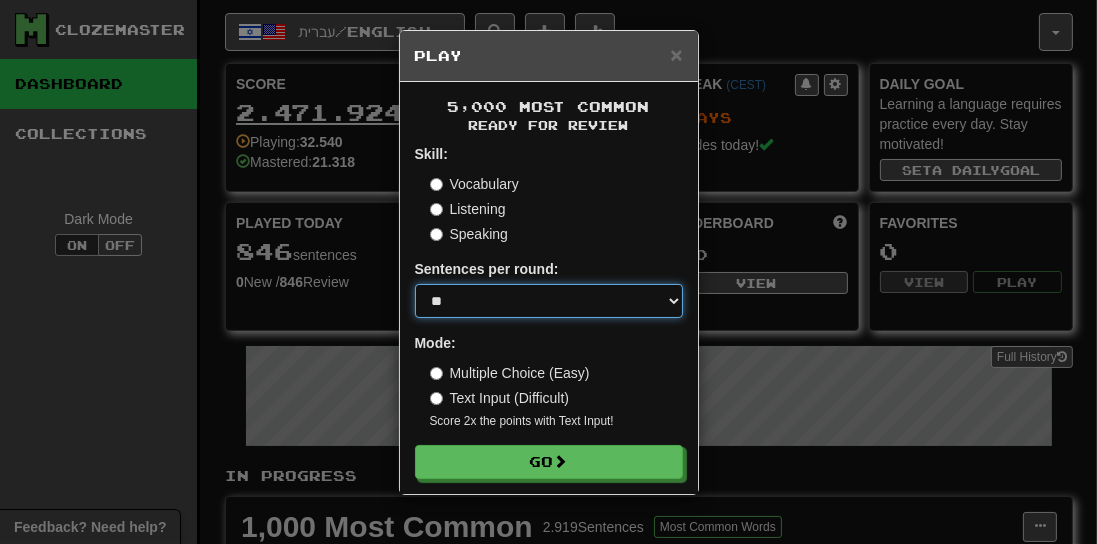 click on "* ** ** ** ** ** *** ********" at bounding box center [549, 301] 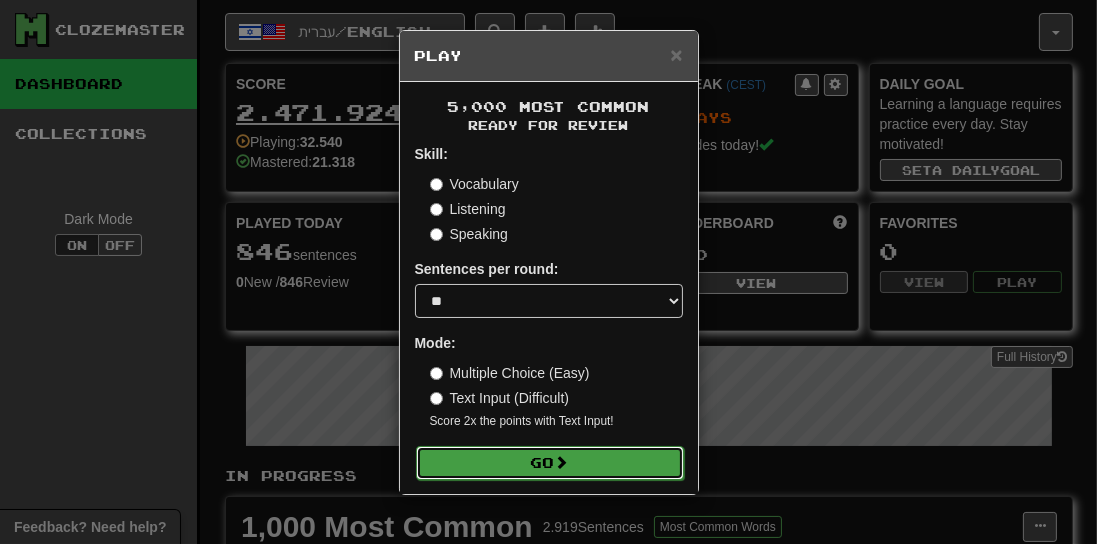 click on "Go" at bounding box center (550, 463) 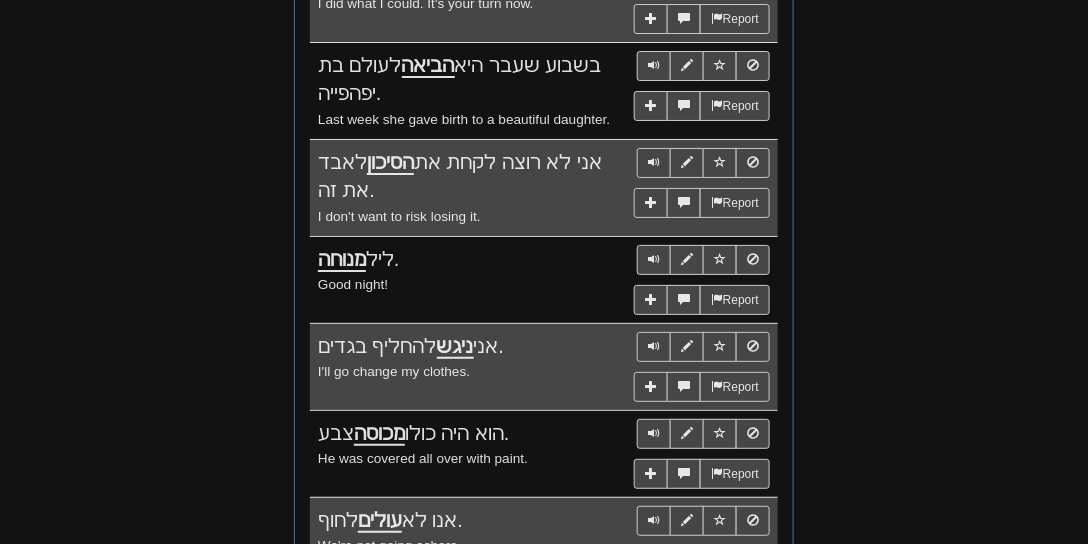 scroll, scrollTop: 1916, scrollLeft: 0, axis: vertical 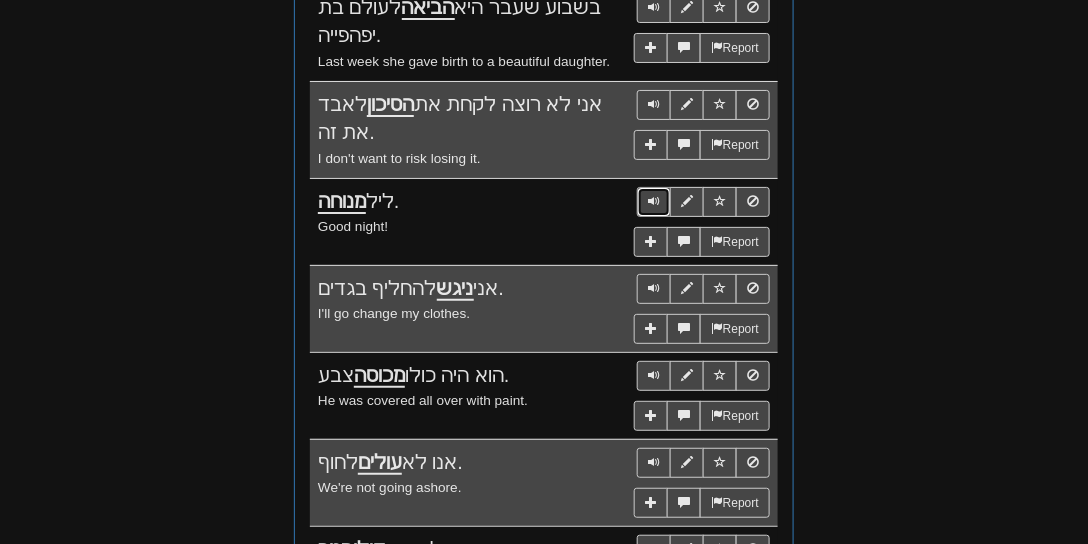 click at bounding box center [654, 201] 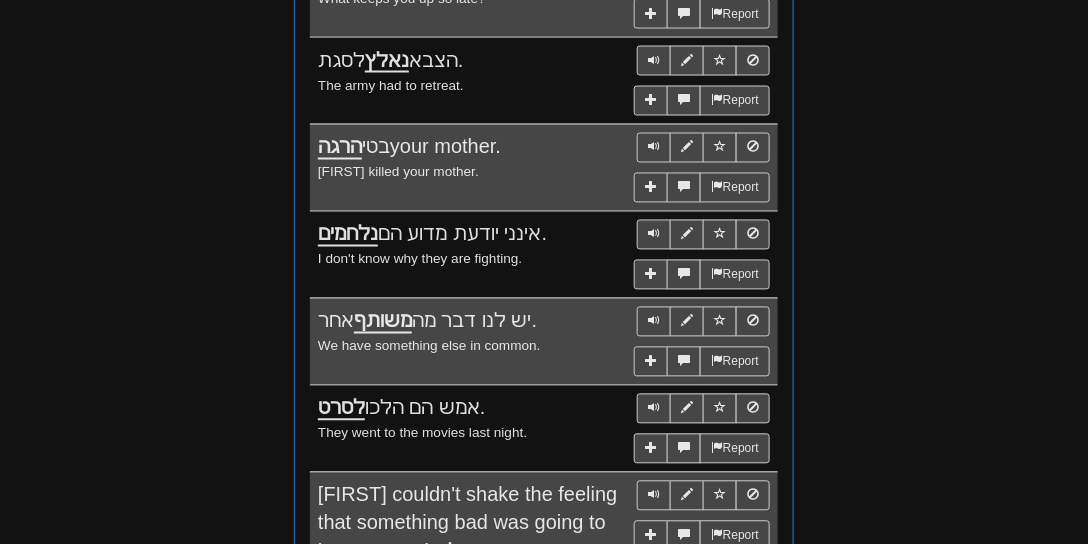 scroll, scrollTop: 2773, scrollLeft: 0, axis: vertical 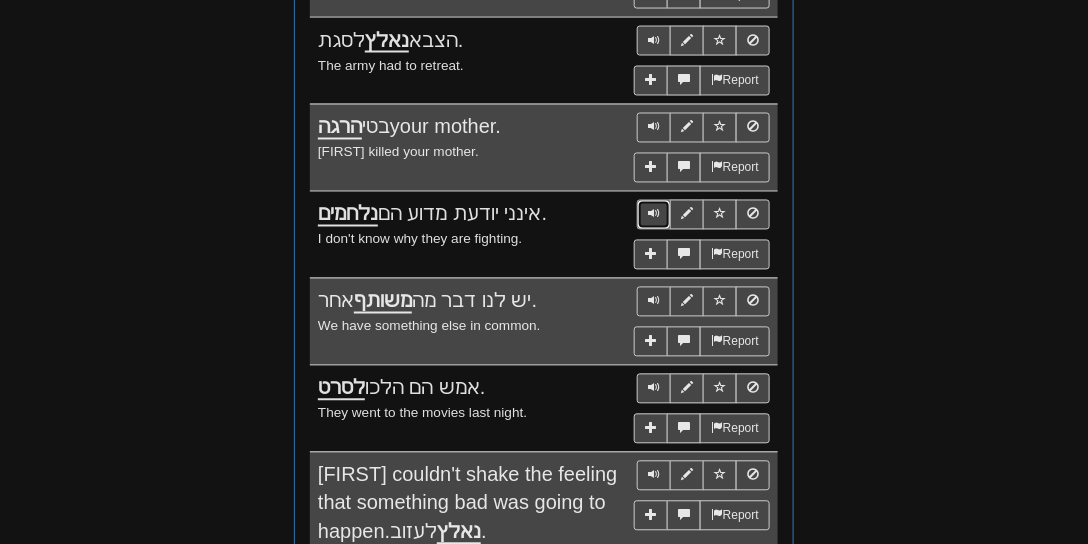 click at bounding box center (654, 214) 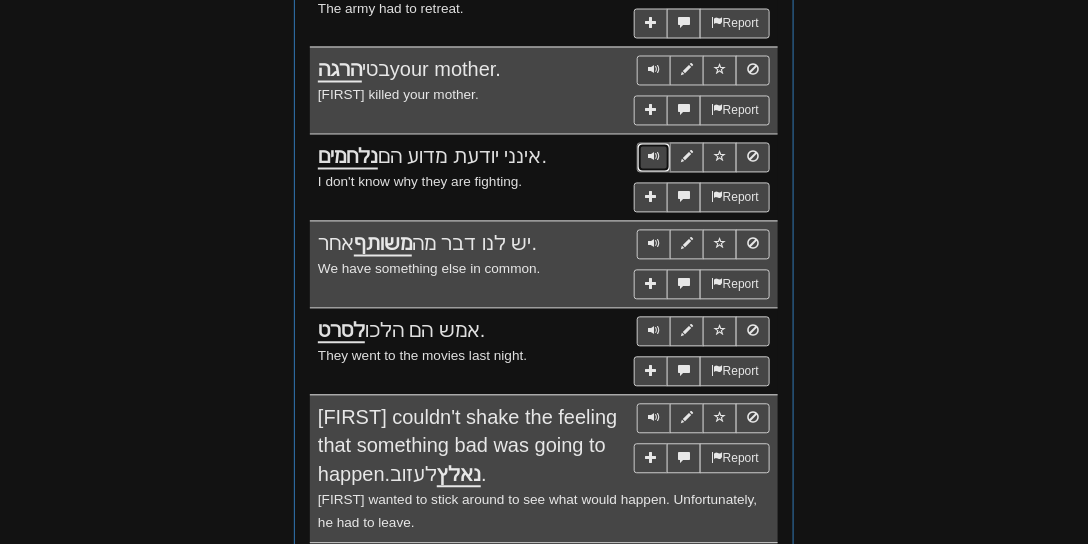 scroll, scrollTop: 2887, scrollLeft: 0, axis: vertical 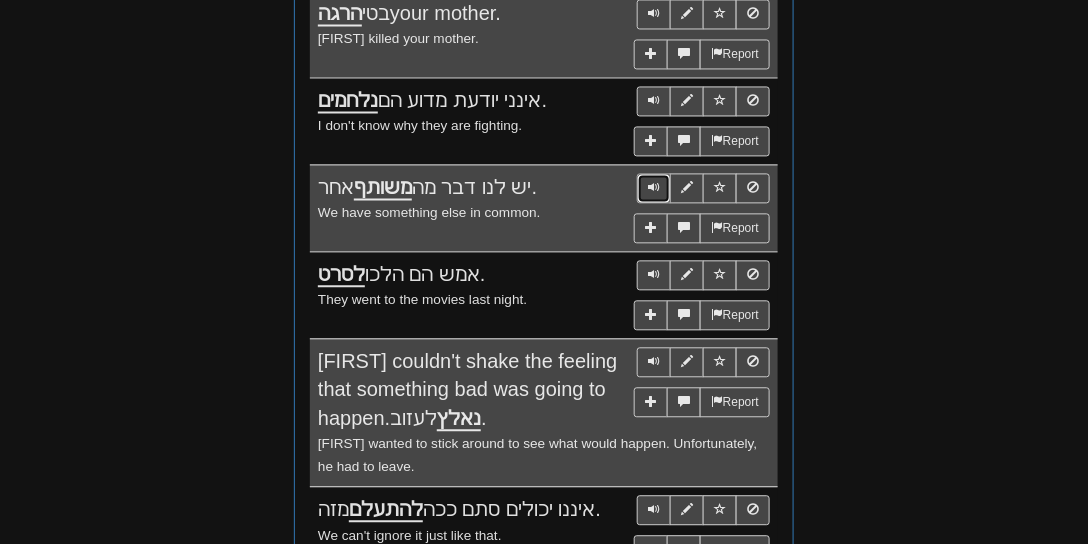 click at bounding box center (654, 187) 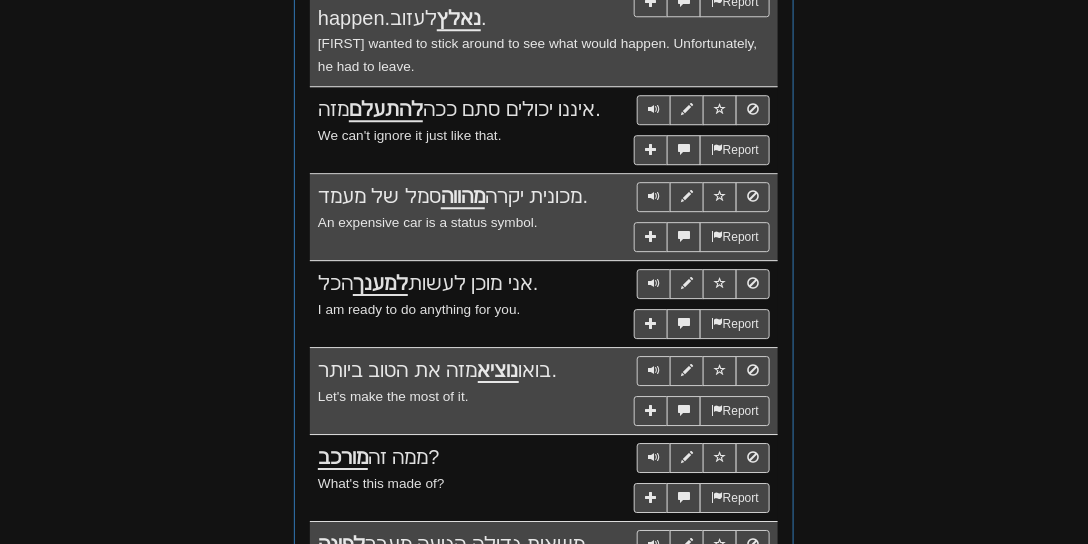 scroll, scrollTop: 3344, scrollLeft: 0, axis: vertical 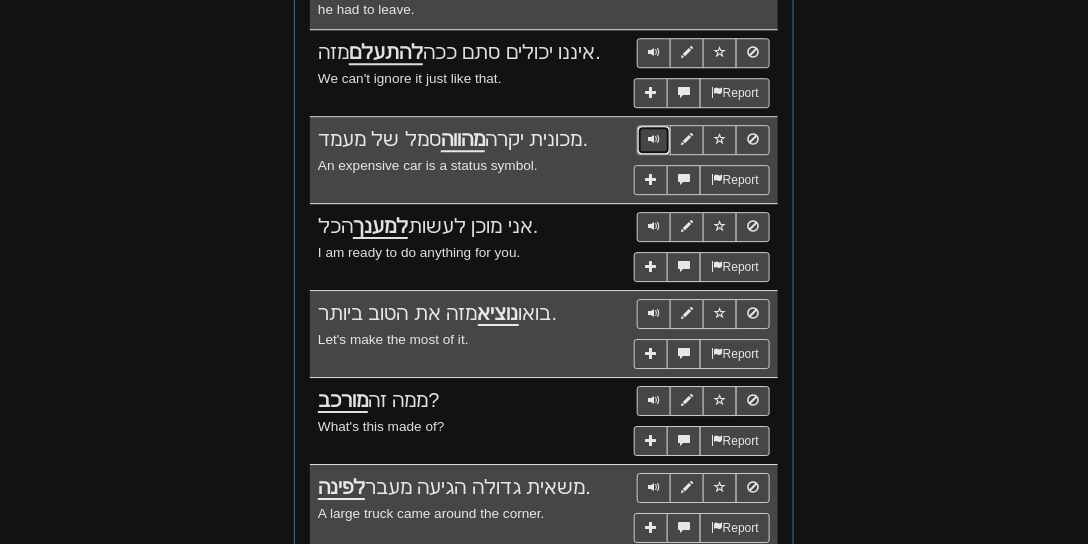 click at bounding box center [654, 139] 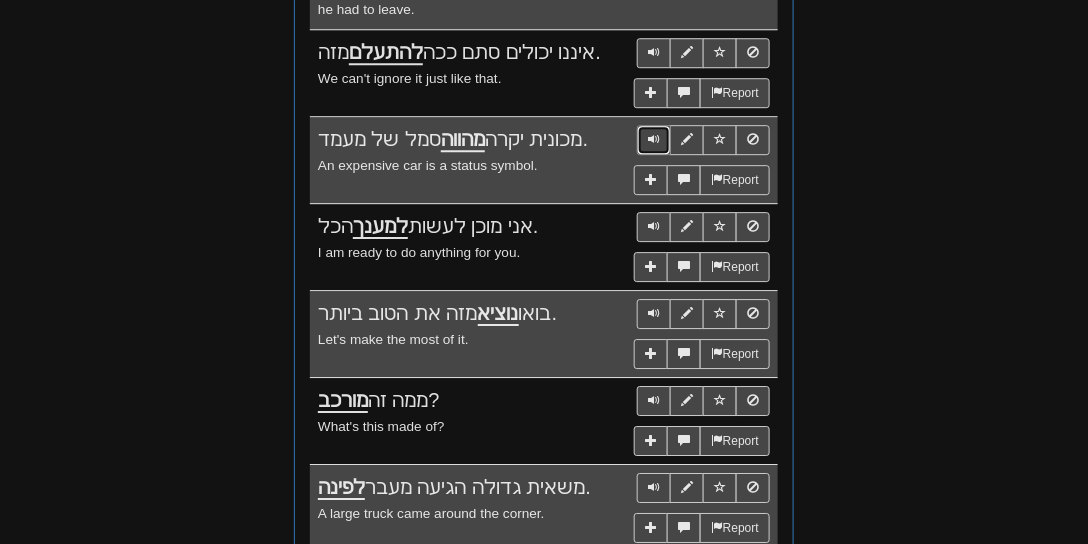 scroll, scrollTop: 3401, scrollLeft: 0, axis: vertical 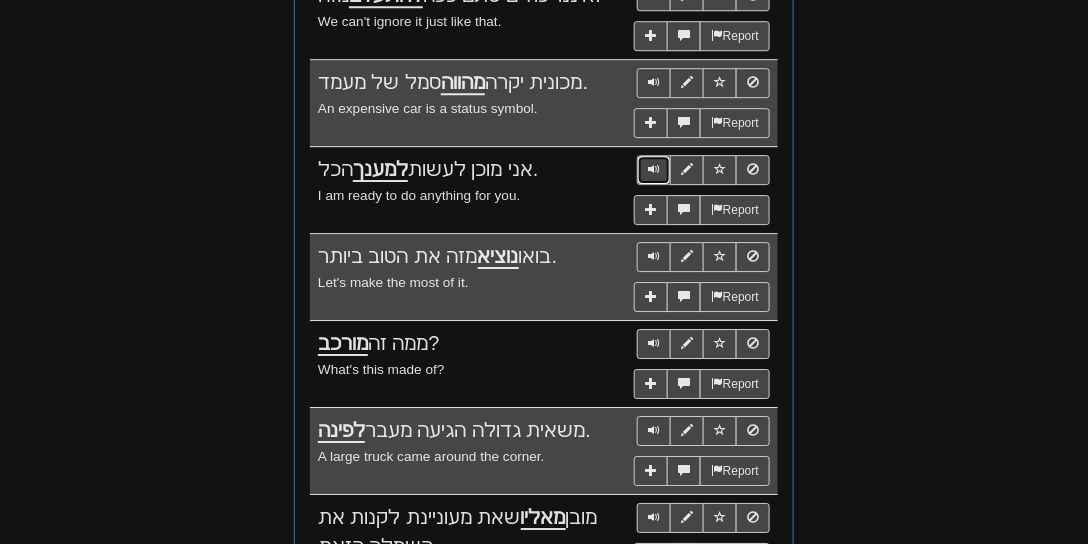 click at bounding box center (654, 169) 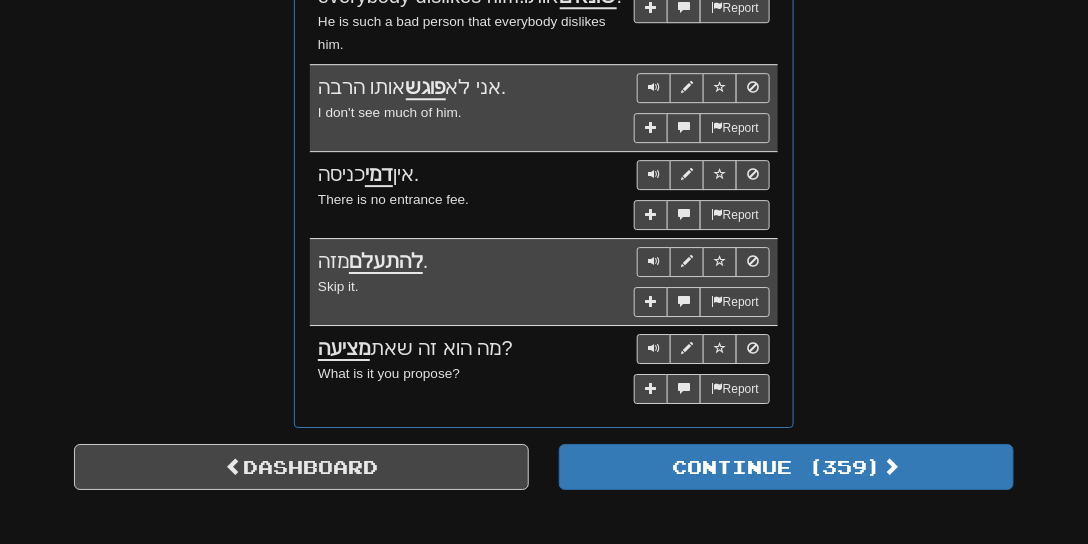 scroll, scrollTop: 5344, scrollLeft: 0, axis: vertical 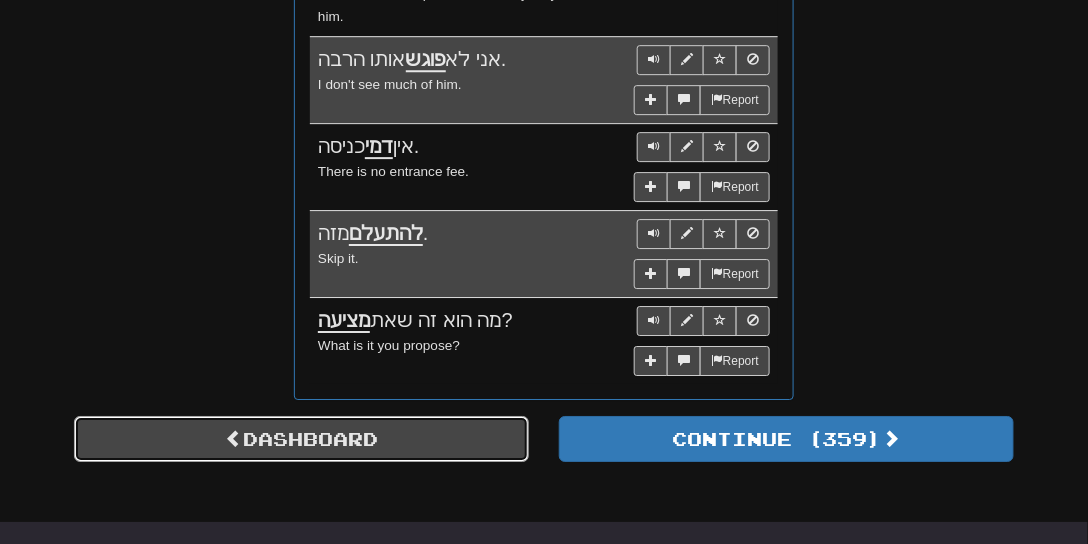 click on "Dashboard" at bounding box center (301, 439) 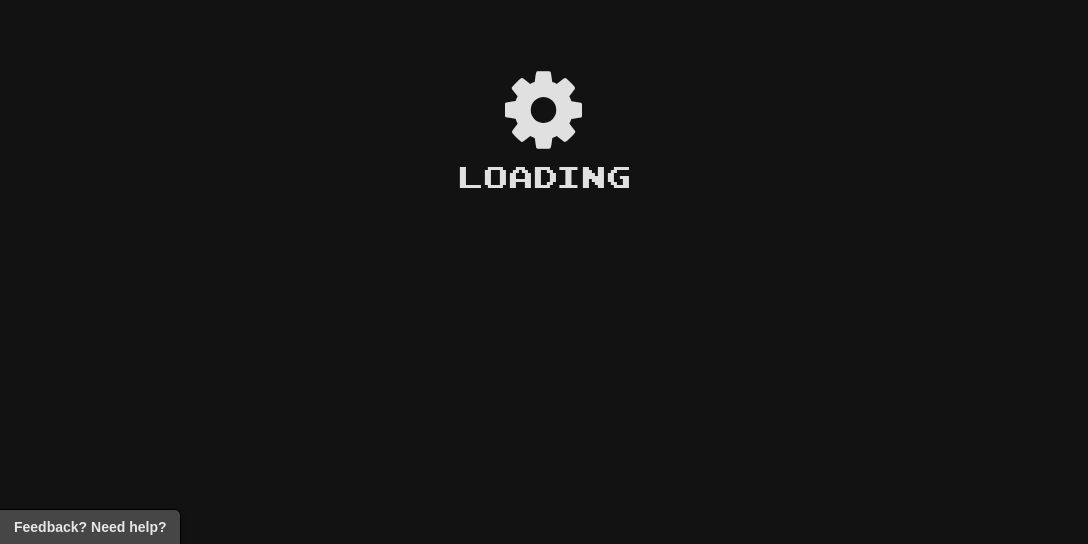 scroll, scrollTop: 0, scrollLeft: 0, axis: both 